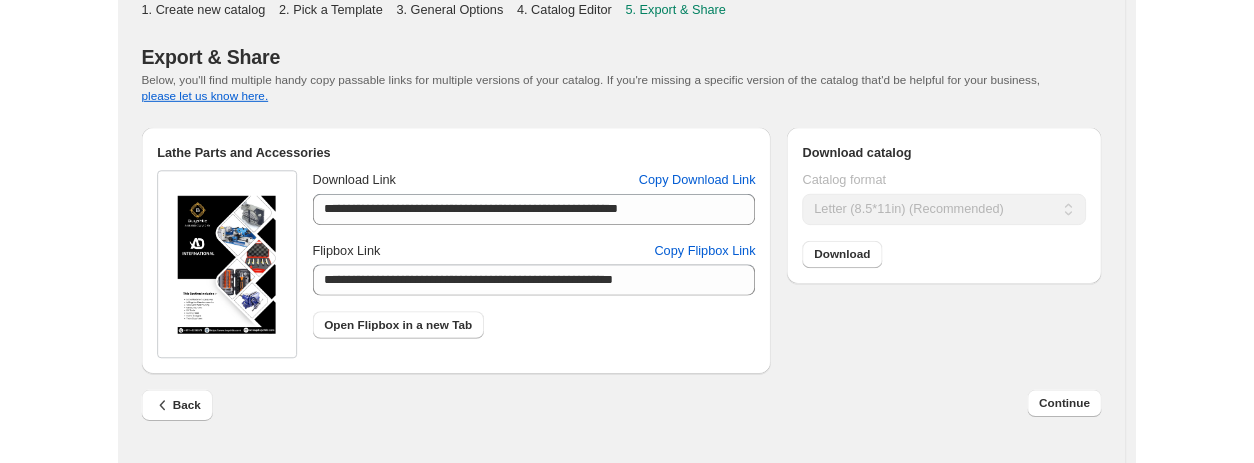 scroll, scrollTop: 0, scrollLeft: 0, axis: both 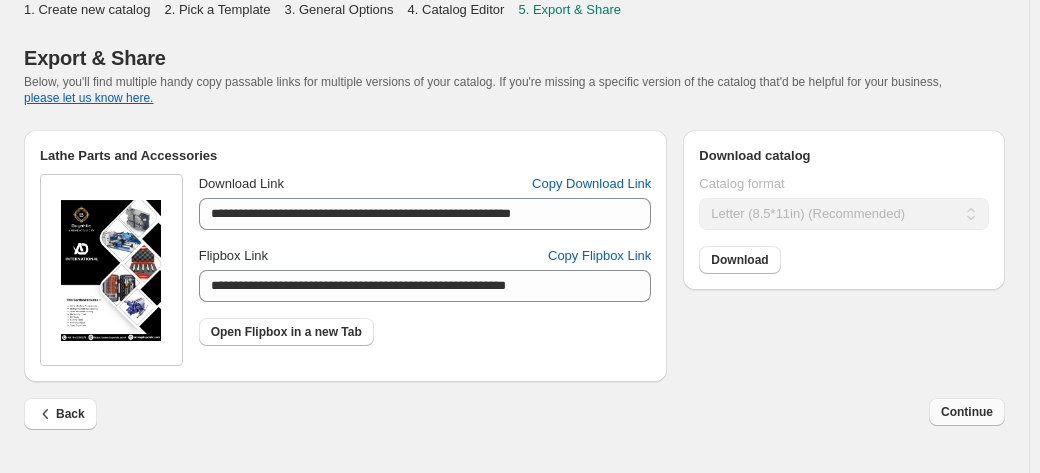 click on "Continue" at bounding box center (967, 412) 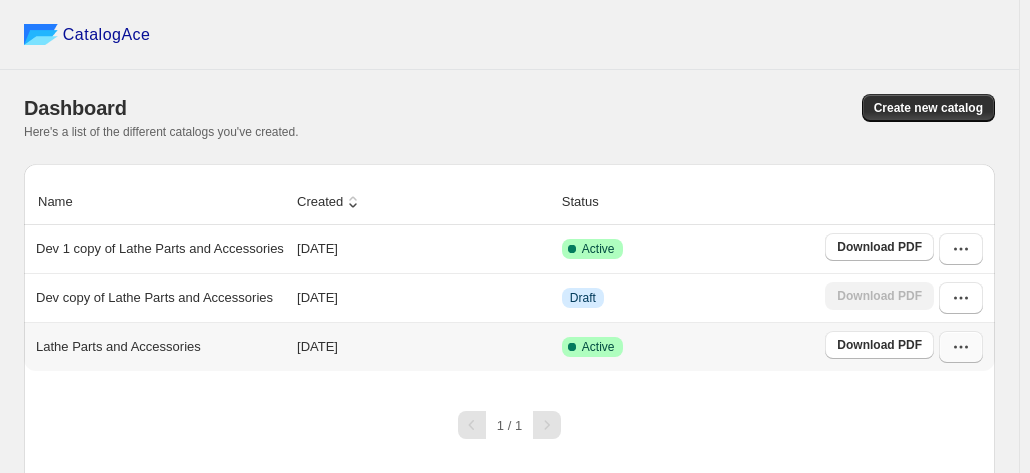 click at bounding box center (961, 347) 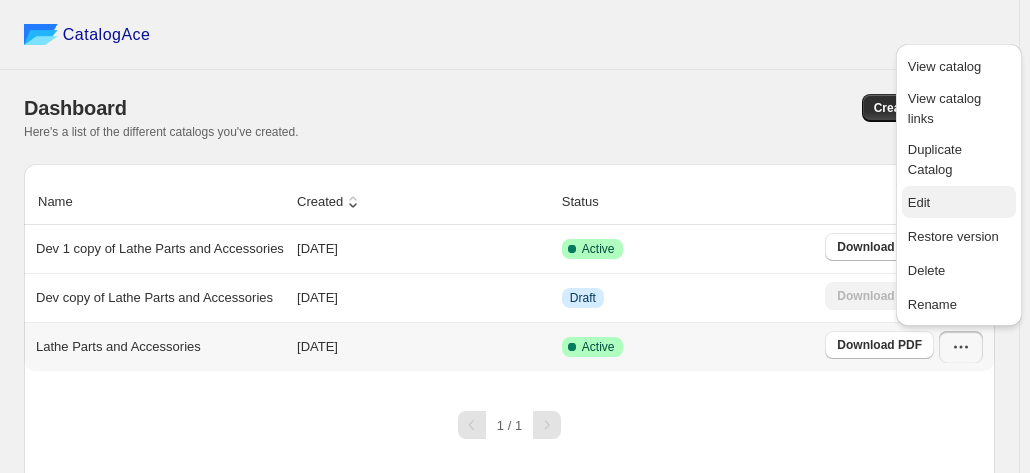 click on "Edit" at bounding box center [959, 203] 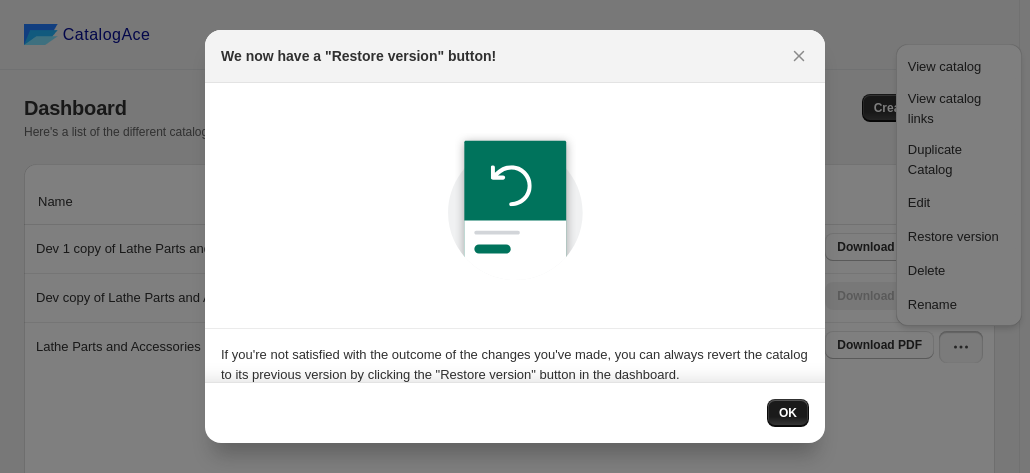 click on "OK" at bounding box center (788, 413) 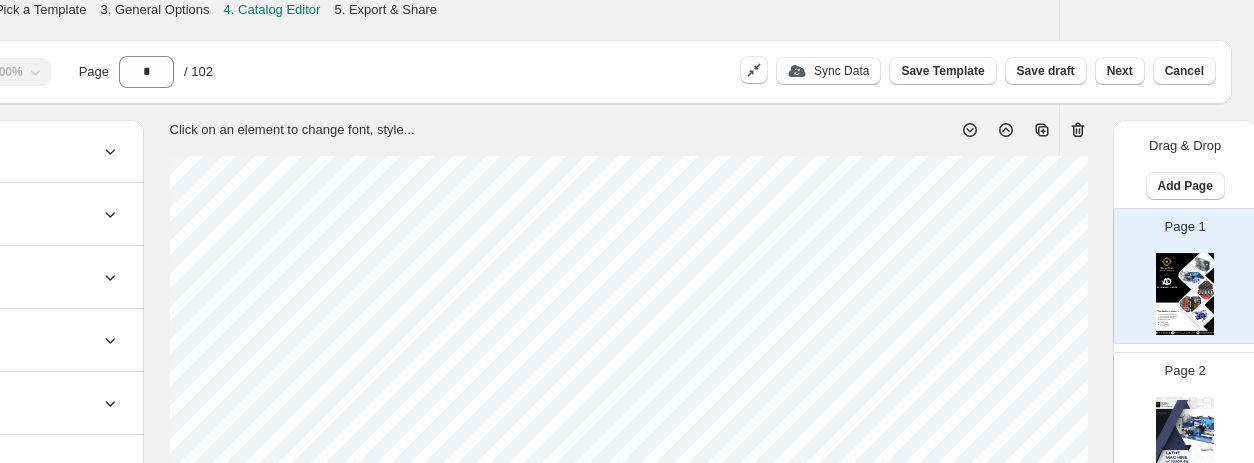 scroll, scrollTop: 0, scrollLeft: 187, axis: horizontal 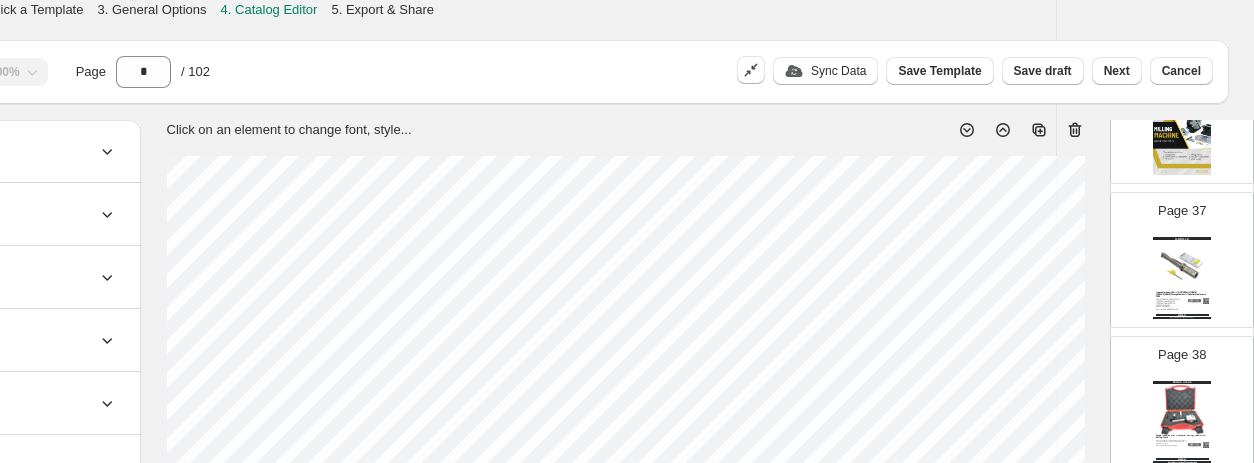 click at bounding box center [1182, 265] 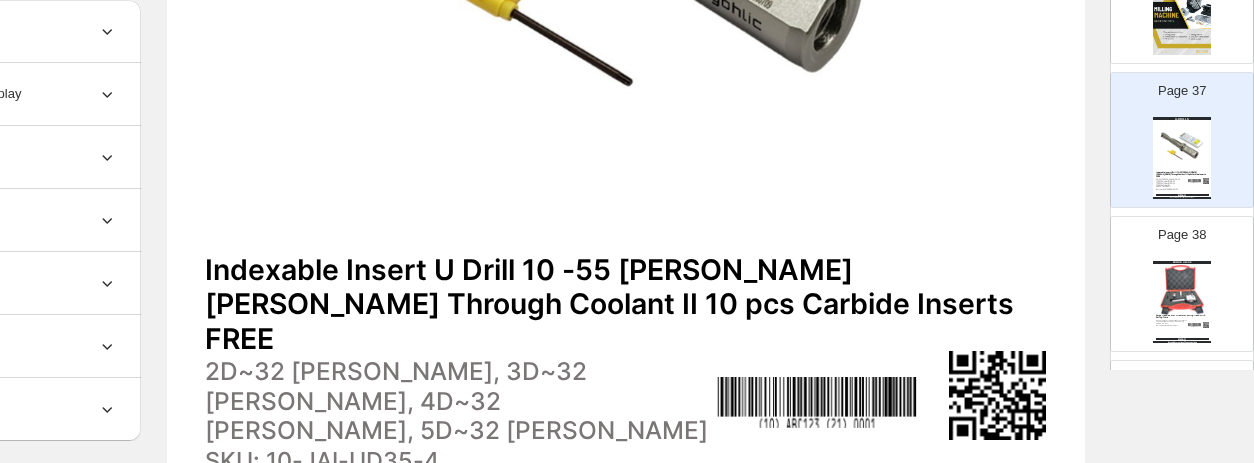 scroll, scrollTop: 900, scrollLeft: 187, axis: both 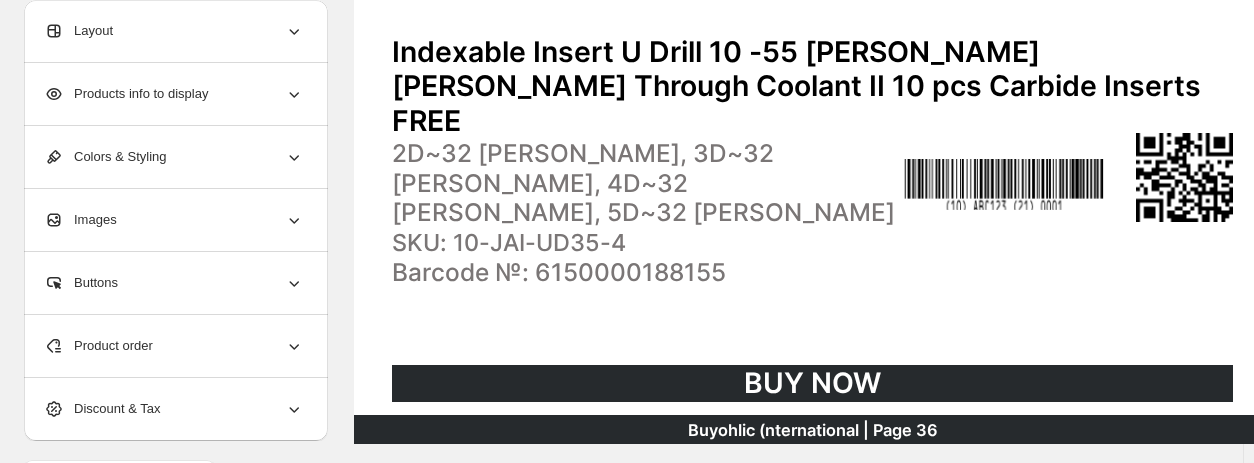 click on "2D~32 mm Shank, 3D~32 mm Shank, 4D~32 mm Shank, 5D~32 mm Shank" at bounding box center [644, 183] 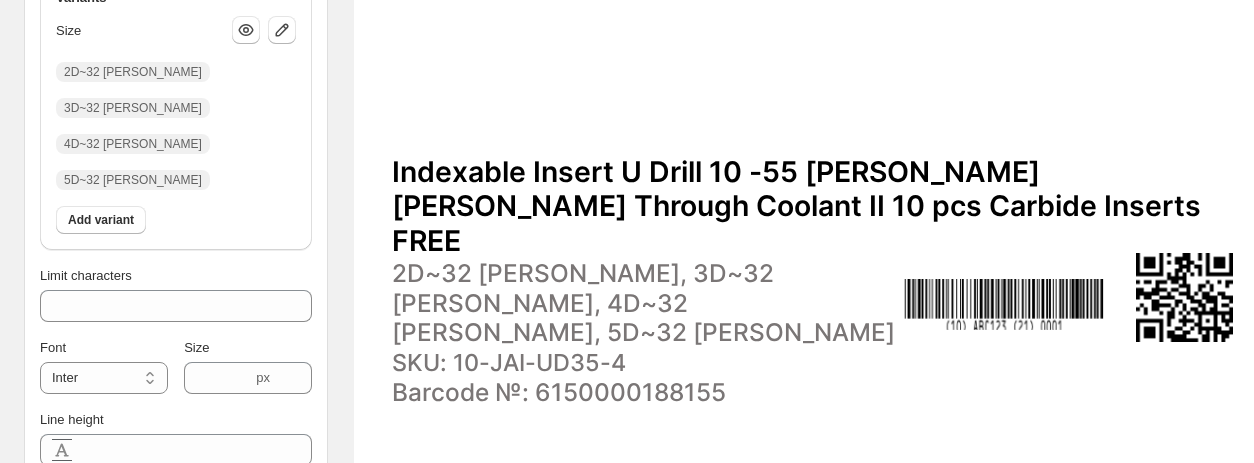 scroll, scrollTop: 762, scrollLeft: 0, axis: vertical 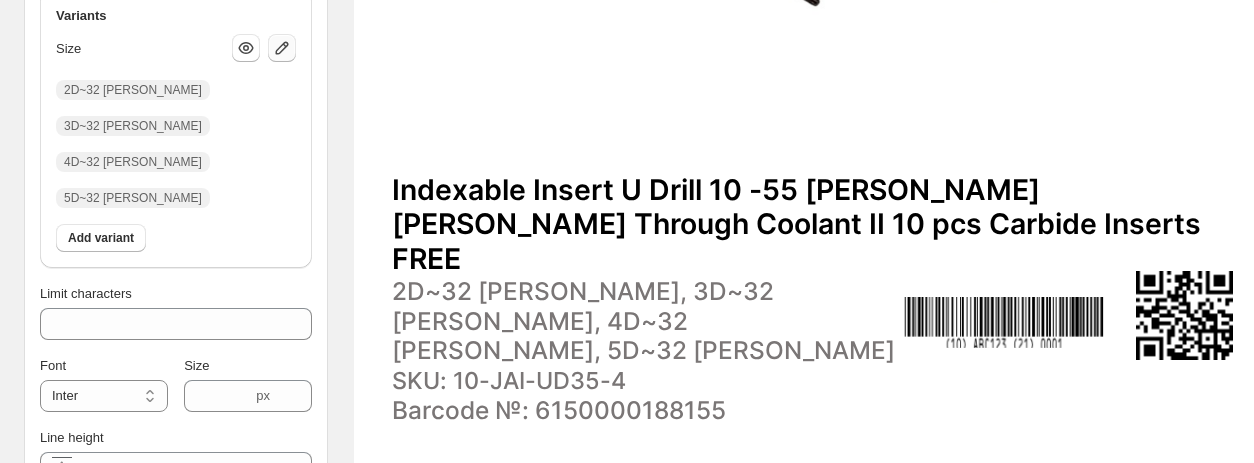 click 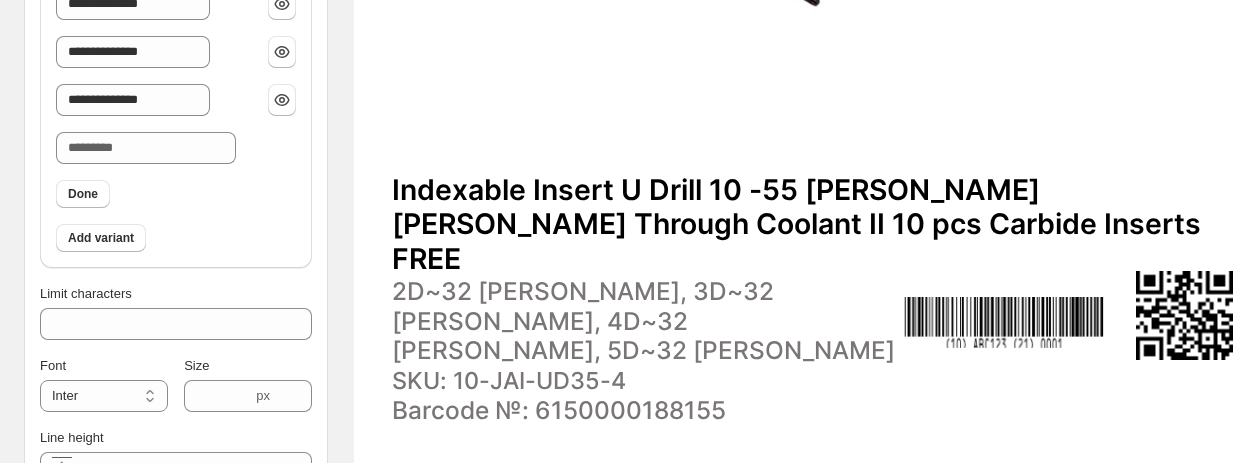 scroll, scrollTop: 662, scrollLeft: 0, axis: vertical 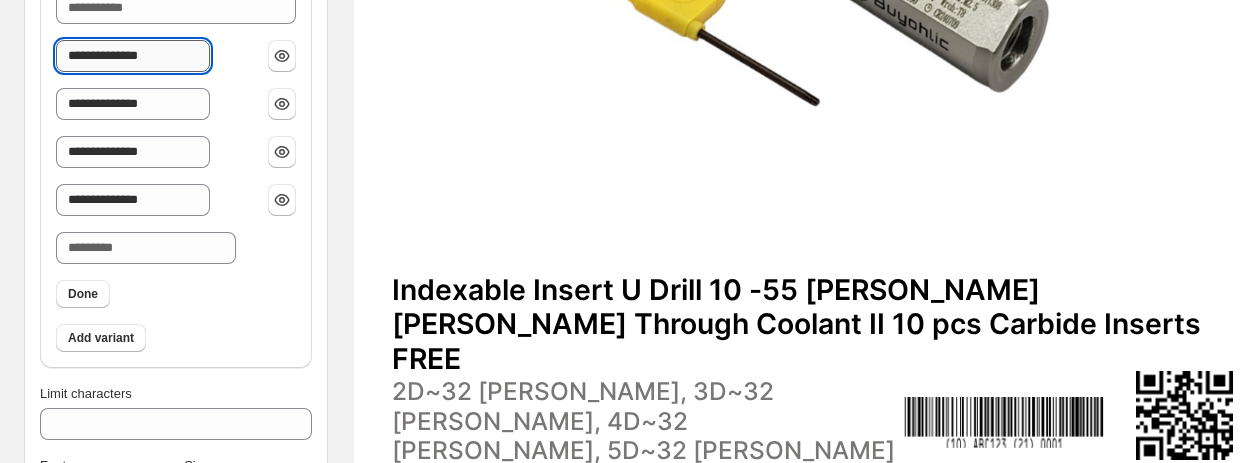 click on "**********" at bounding box center (133, 56) 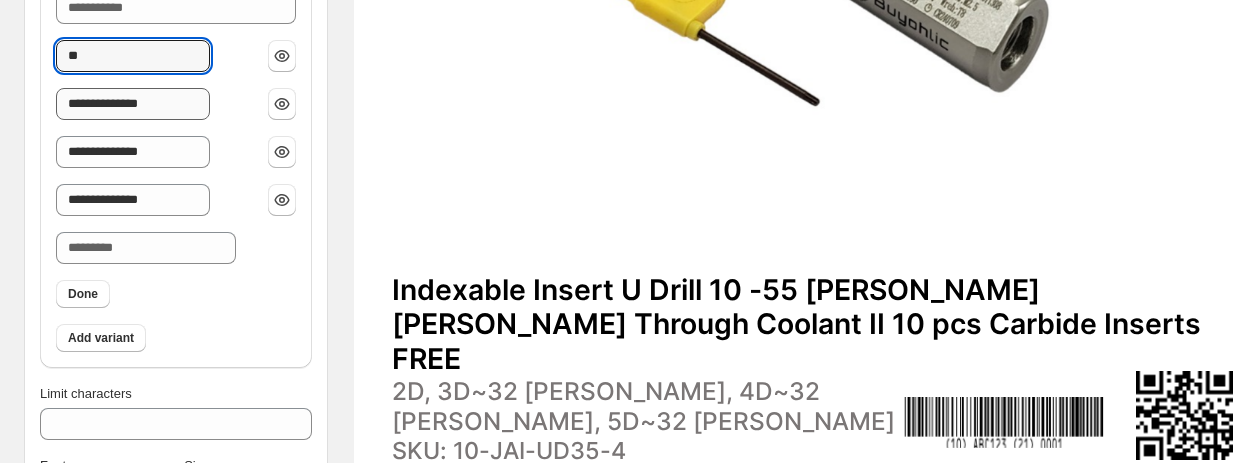type on "**" 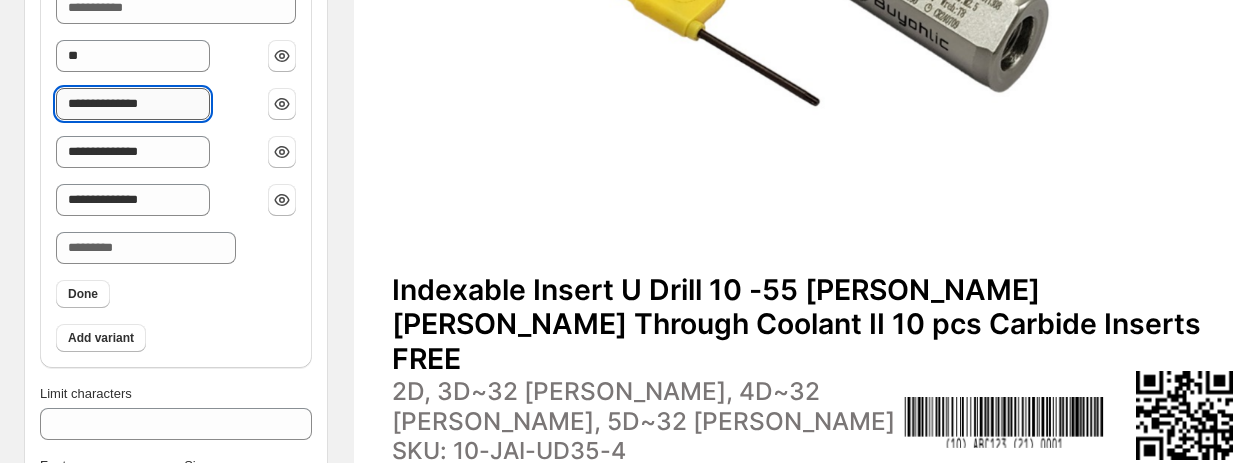 drag, startPoint x: 194, startPoint y: 100, endPoint x: 92, endPoint y: 111, distance: 102.59142 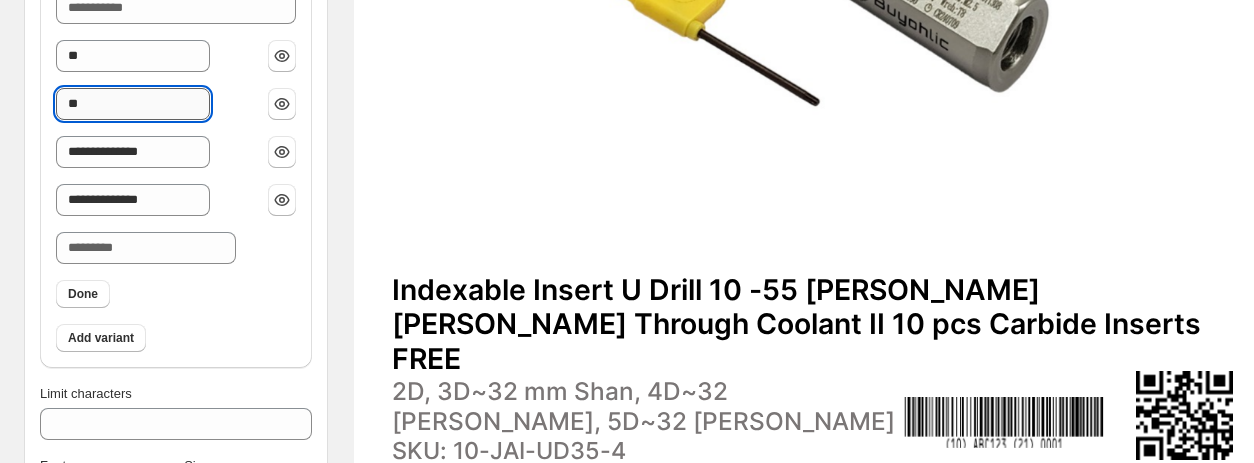type on "*" 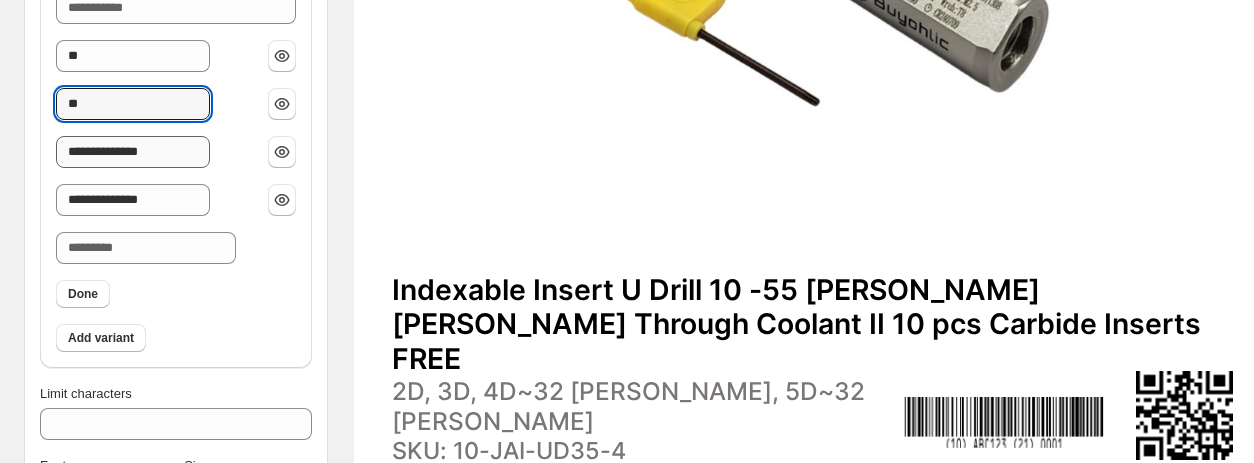 type on "**" 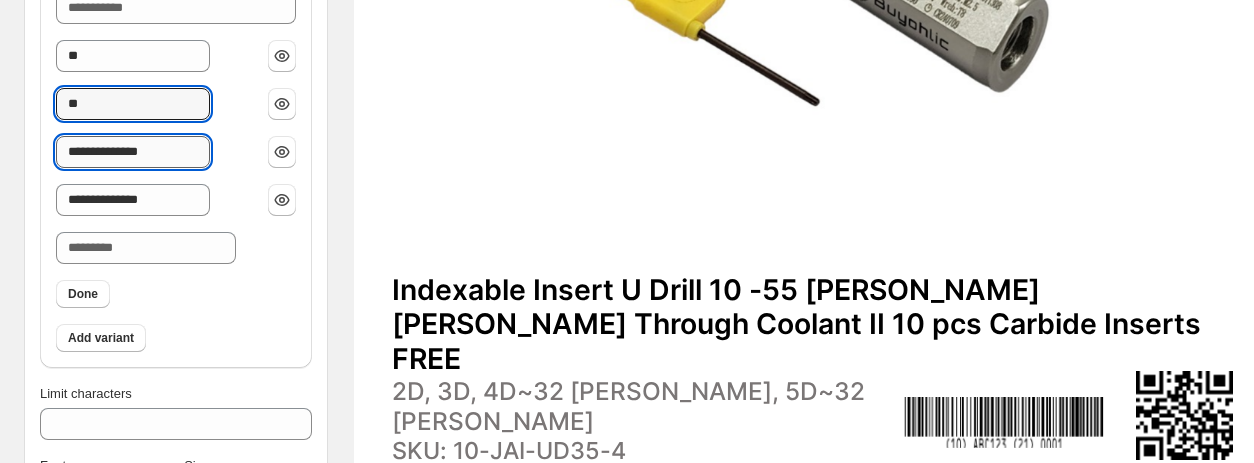 click on "**********" at bounding box center (133, 152) 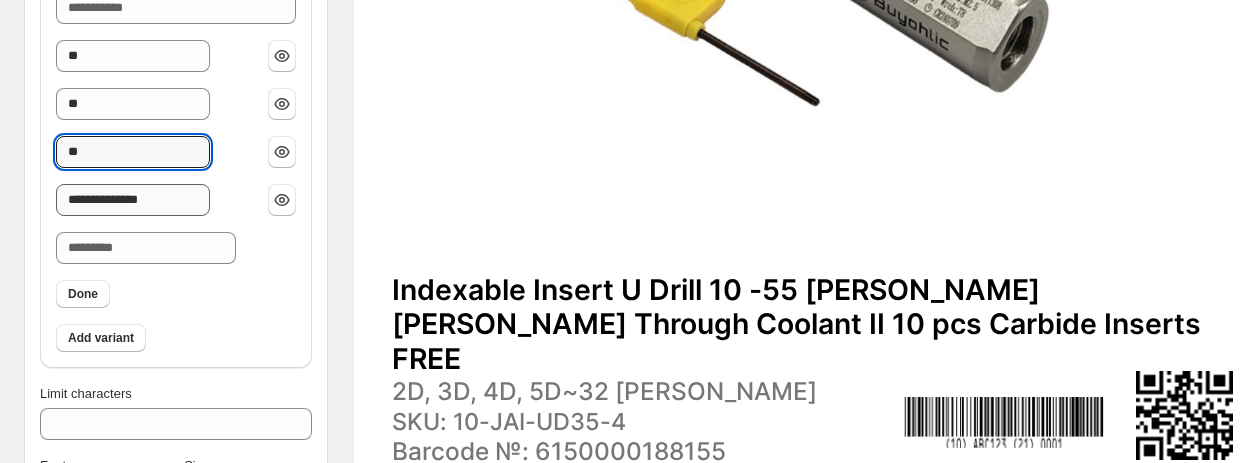 type on "**" 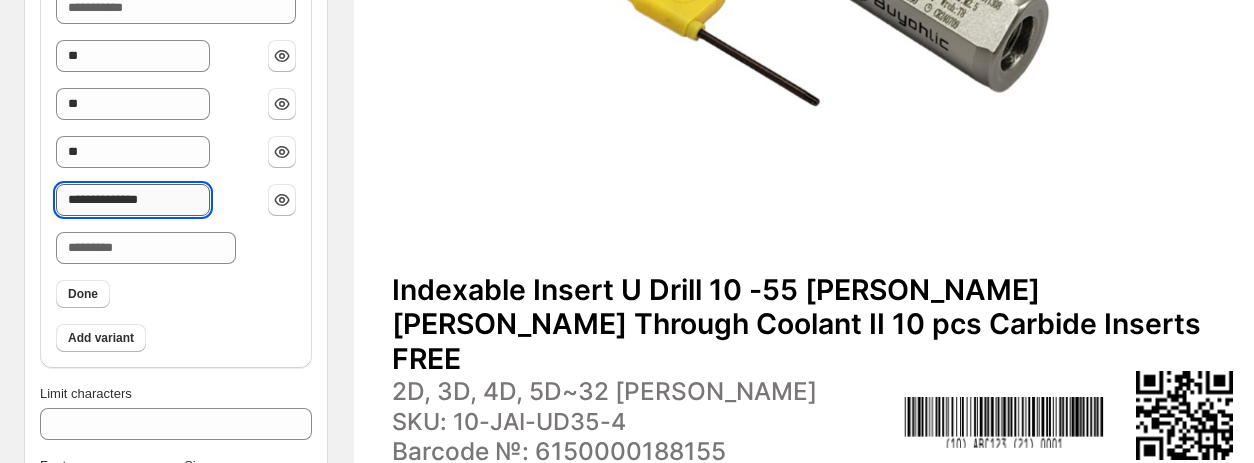 click on "**********" at bounding box center (133, 200) 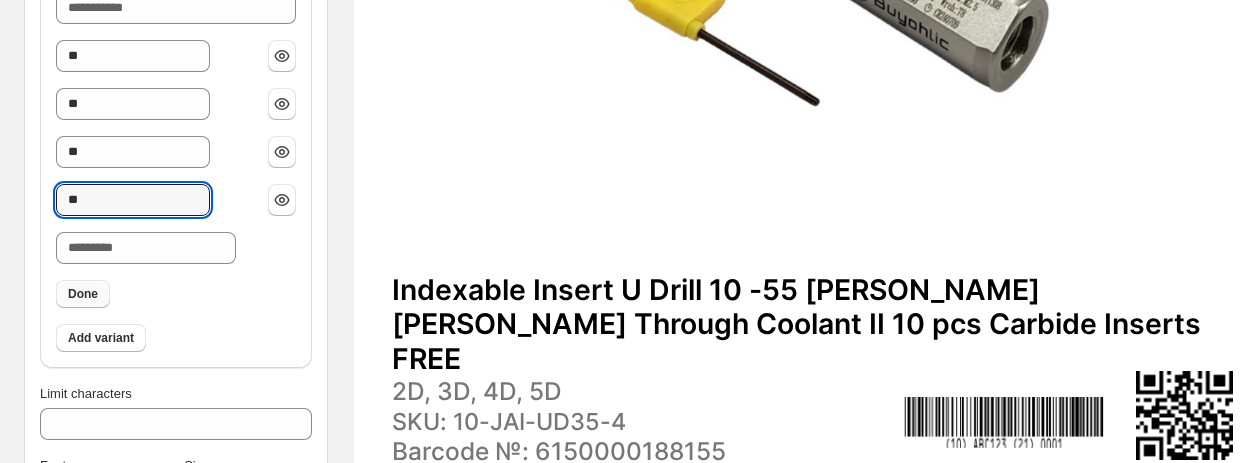 type on "**" 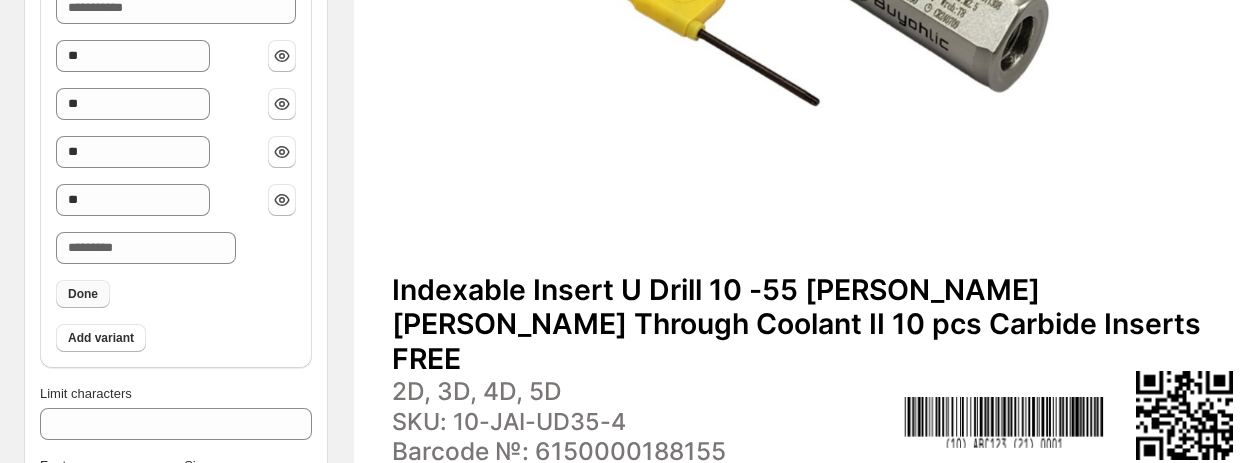 click on "Done" at bounding box center [83, 294] 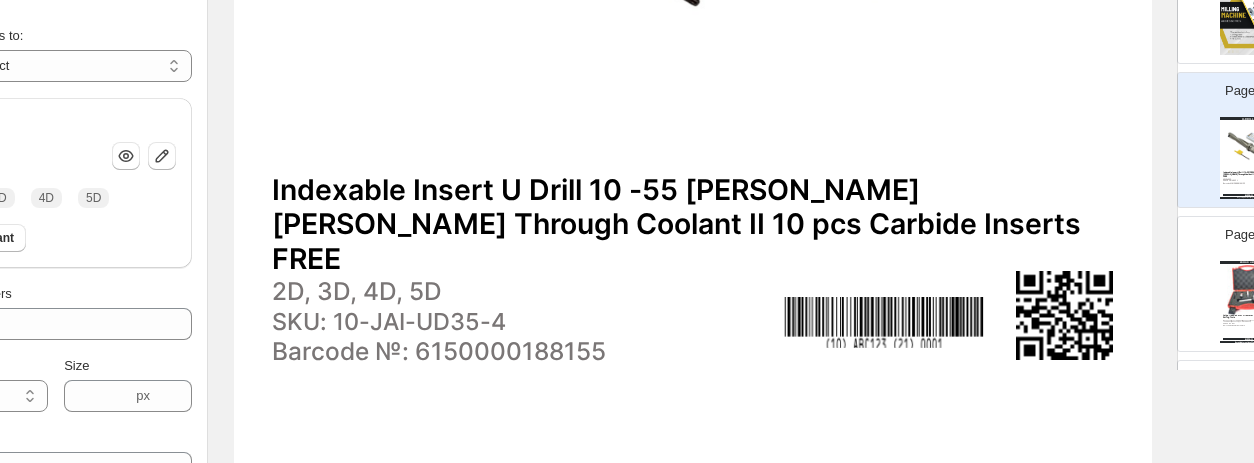 scroll, scrollTop: 762, scrollLeft: 158, axis: both 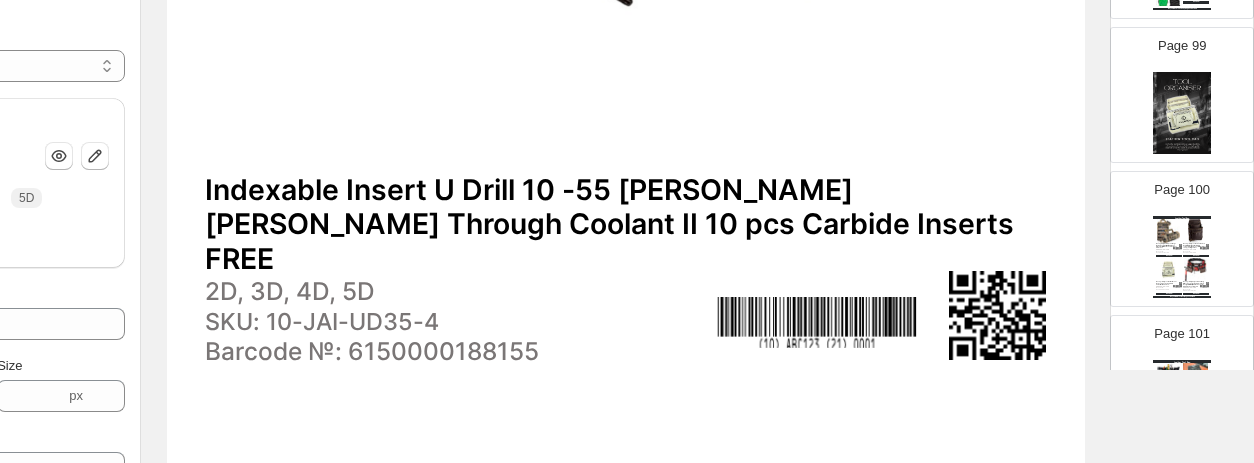 click at bounding box center [1169, 231] 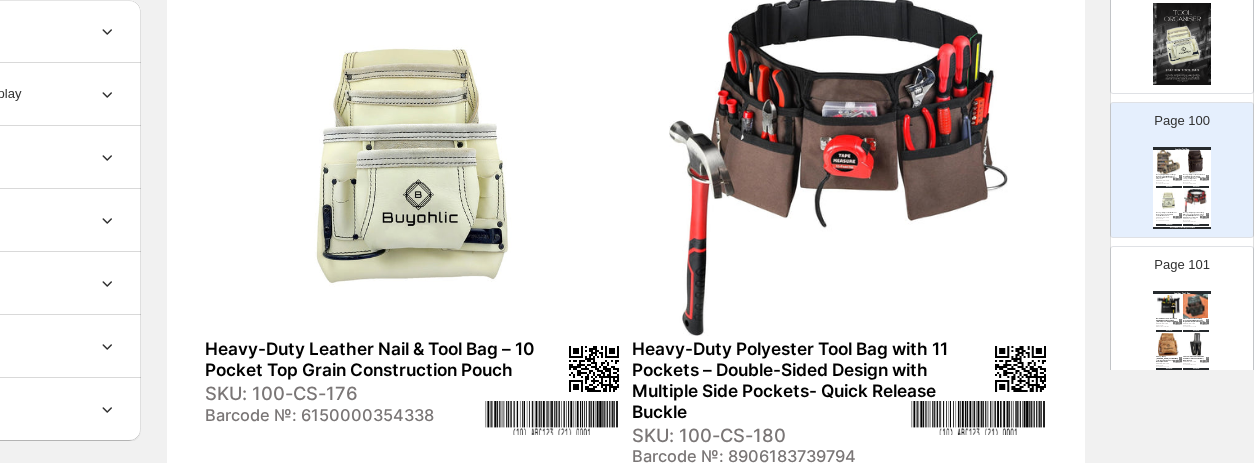 scroll, scrollTop: 14273, scrollLeft: 0, axis: vertical 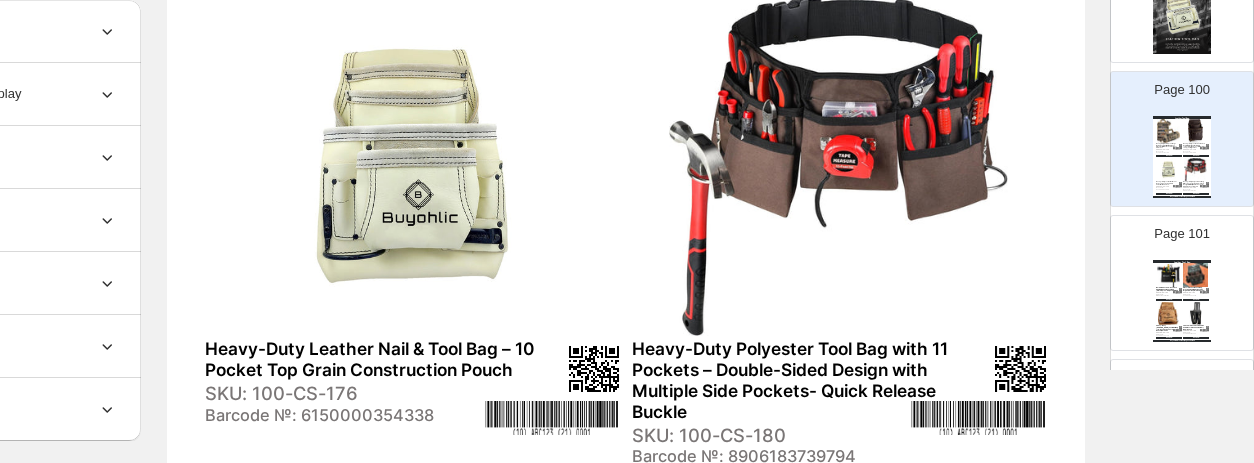 click at bounding box center [1196, 314] 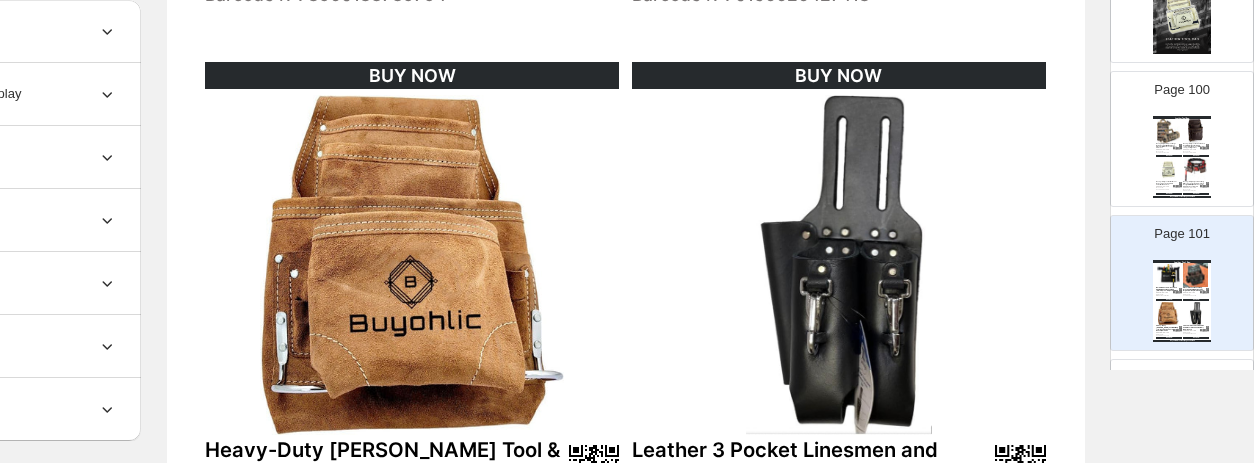 scroll, scrollTop: 762, scrollLeft: 187, axis: both 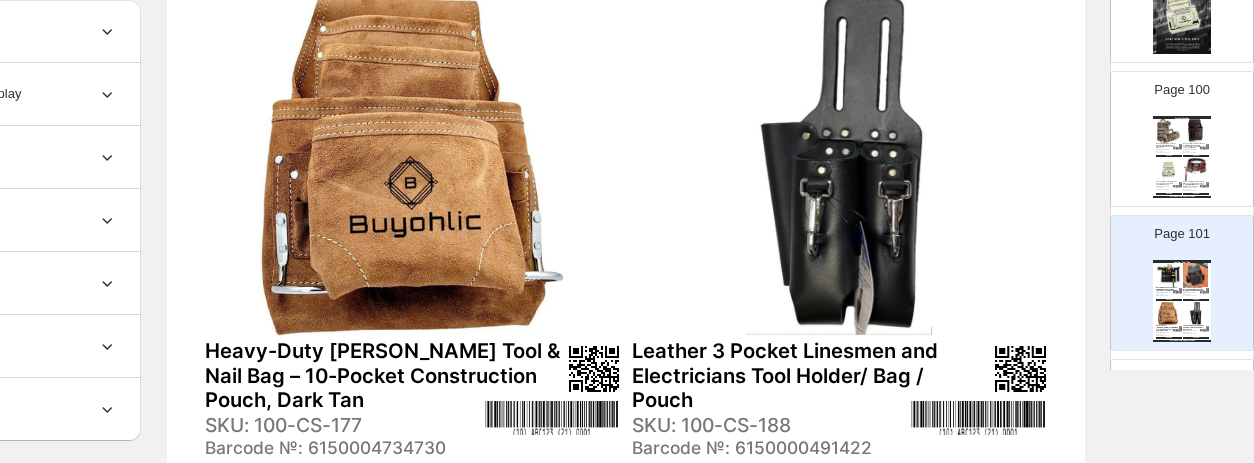 click at bounding box center (839, 166) 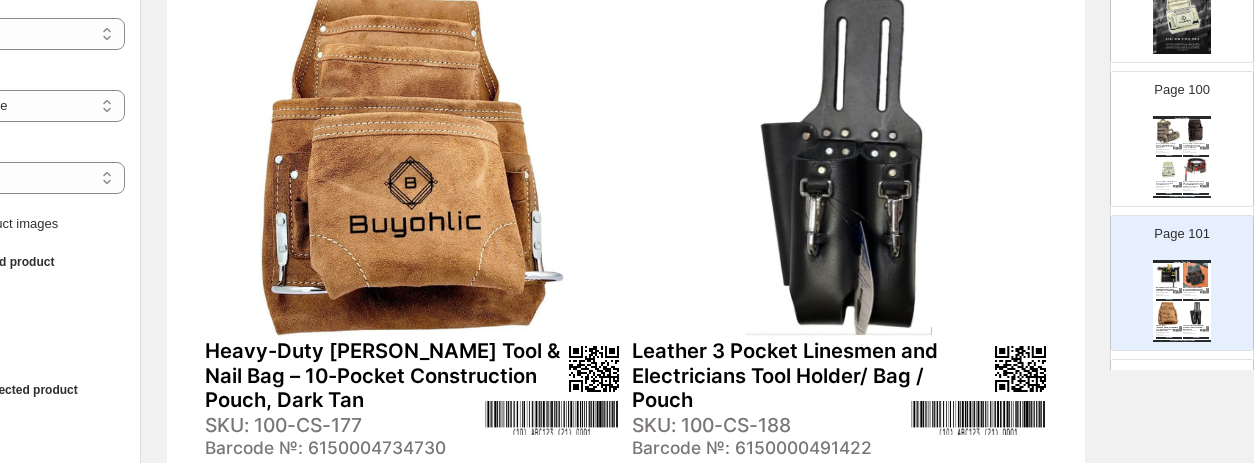 scroll, scrollTop: 762, scrollLeft: 0, axis: vertical 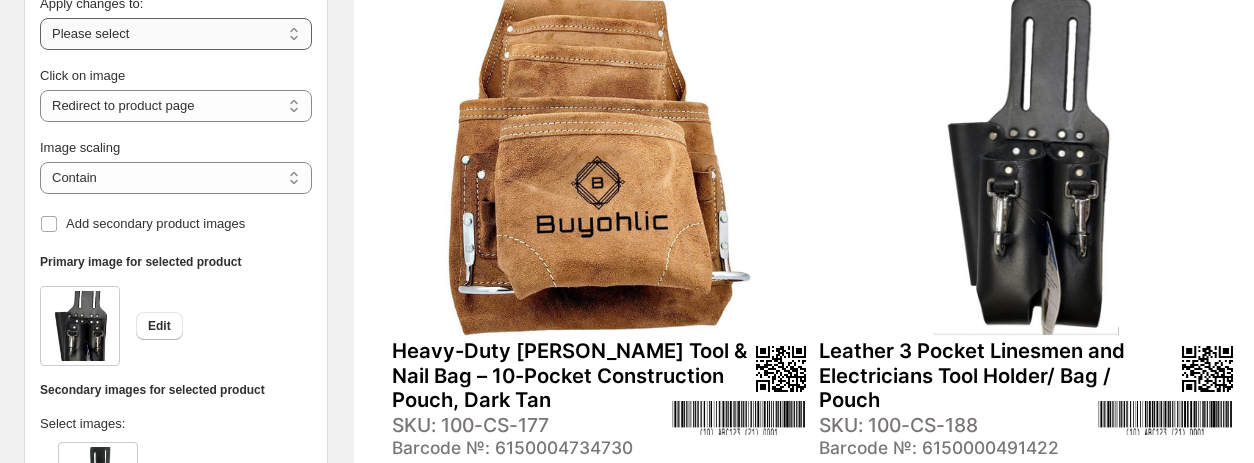 click on "**********" at bounding box center (176, 34) 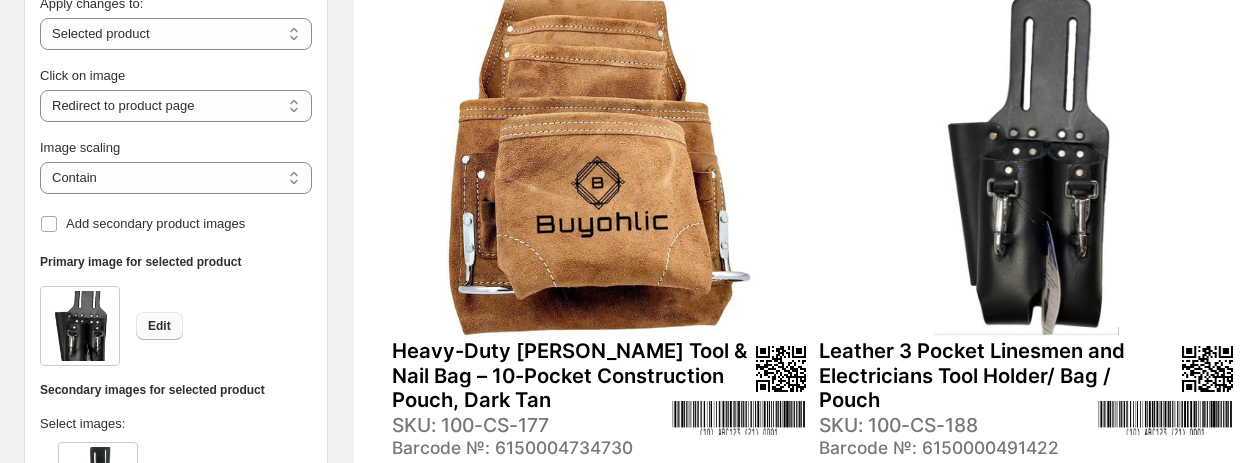 click on "Edit" at bounding box center [159, 326] 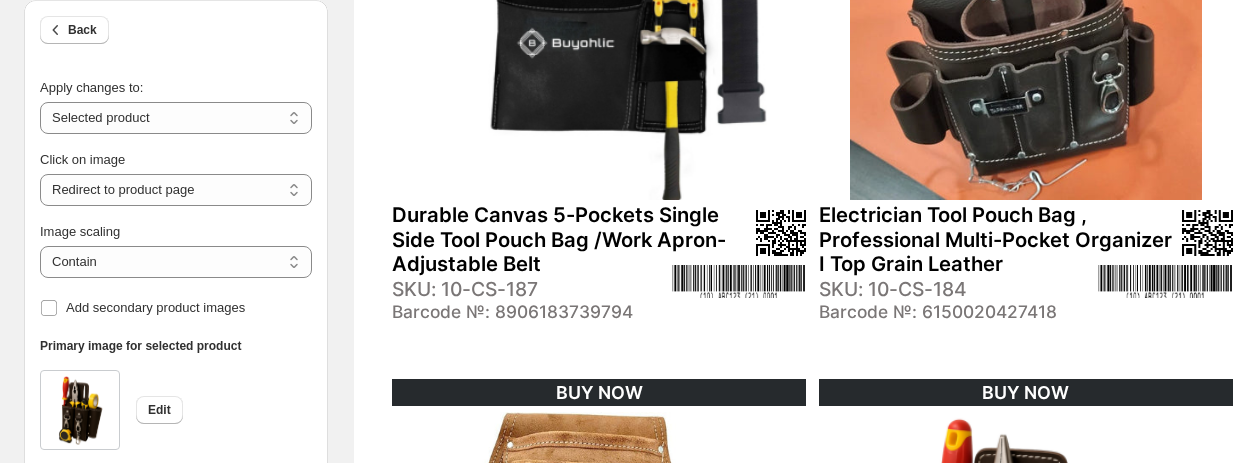 scroll, scrollTop: 162, scrollLeft: 0, axis: vertical 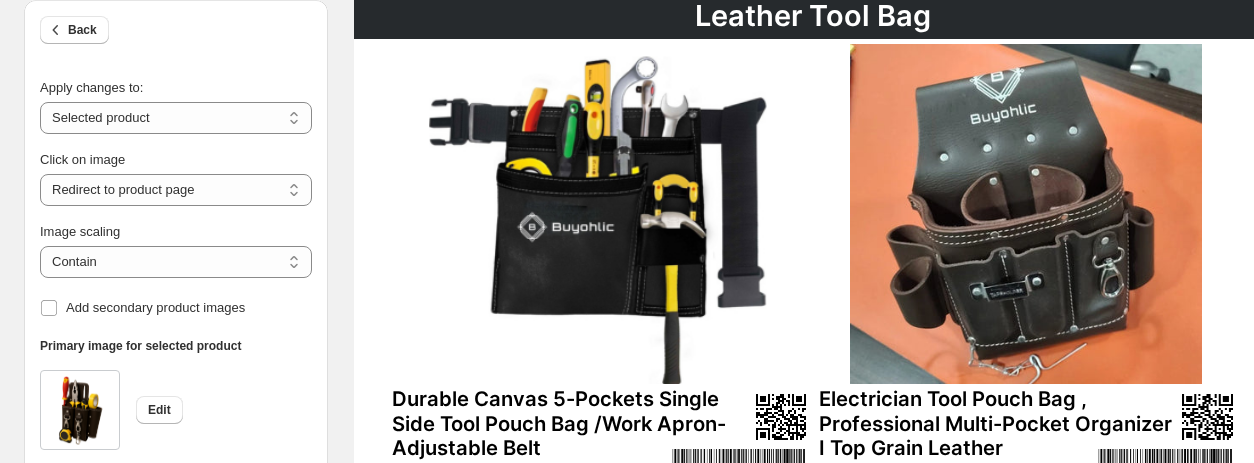 click at bounding box center (599, 214) 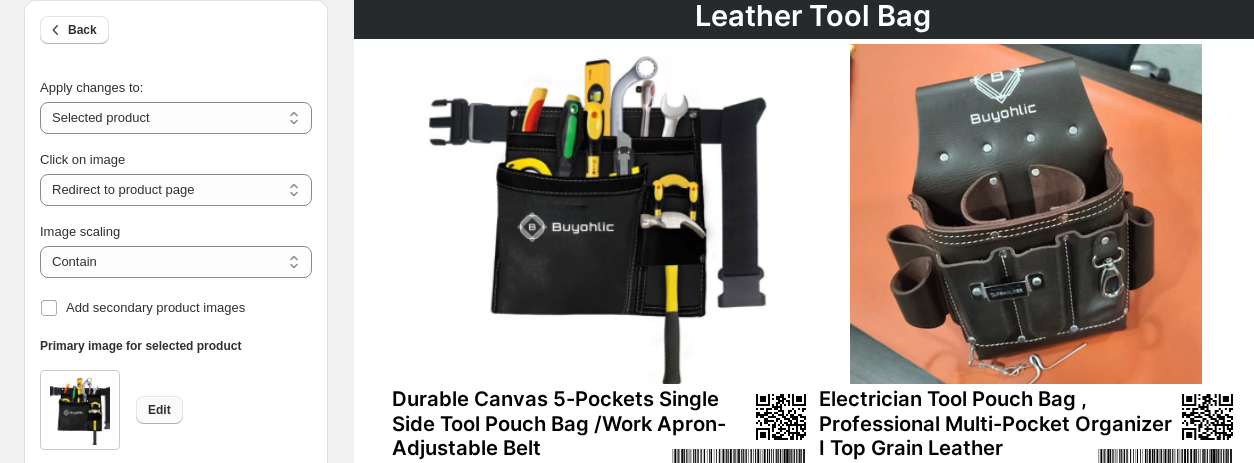 click on "Edit" at bounding box center (159, 410) 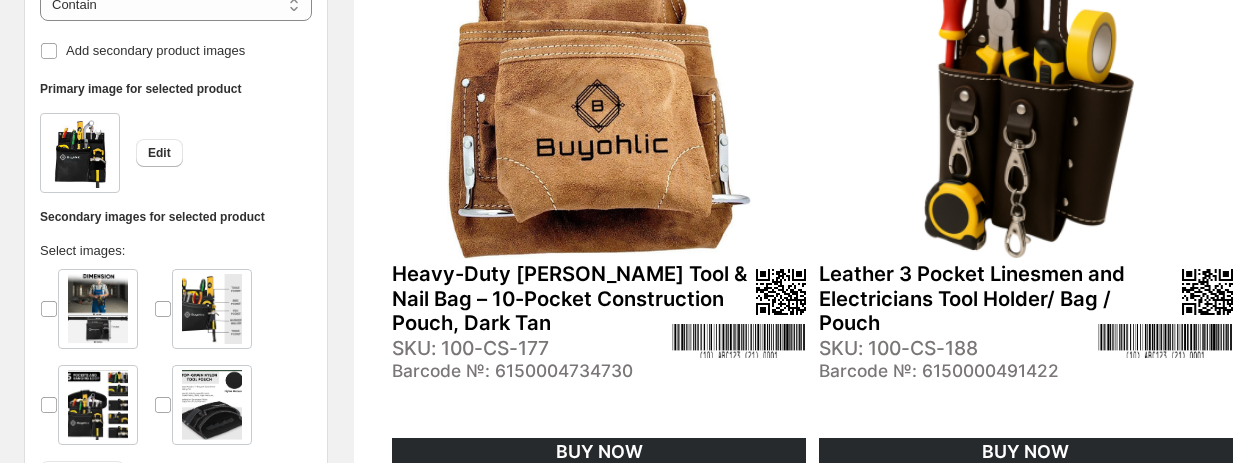 scroll, scrollTop: 842, scrollLeft: 0, axis: vertical 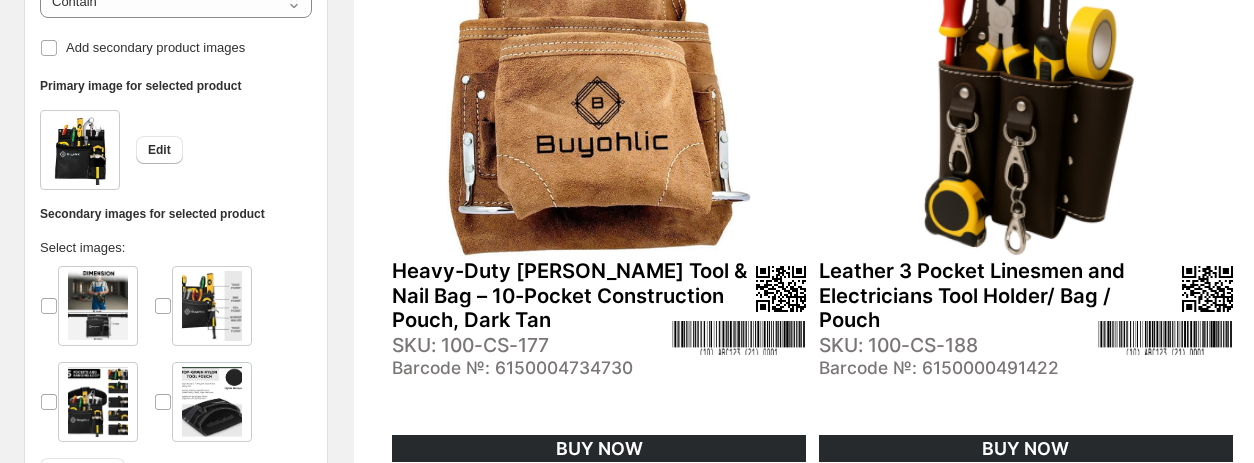 click at bounding box center [1026, 86] 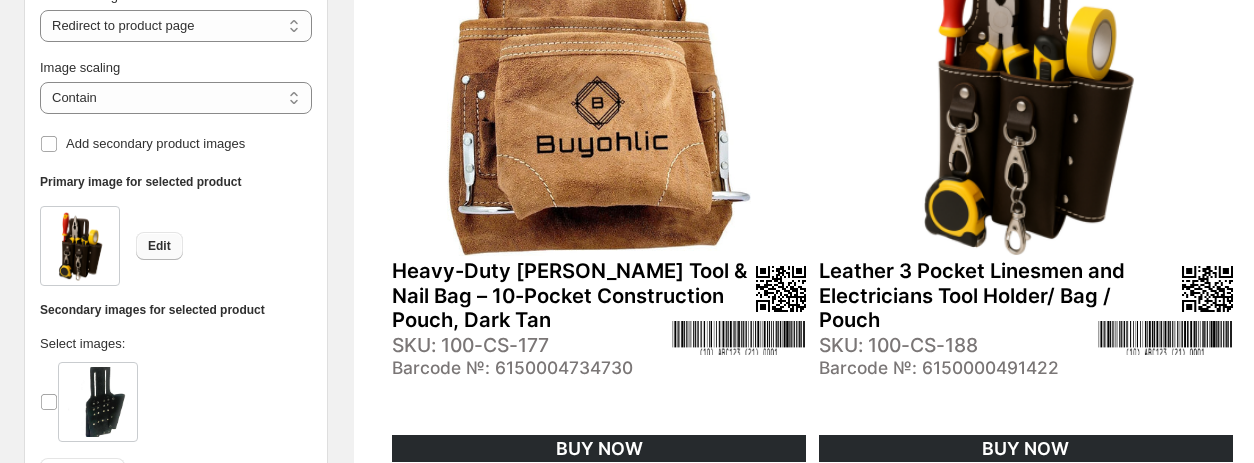 click on "Edit" at bounding box center [159, 246] 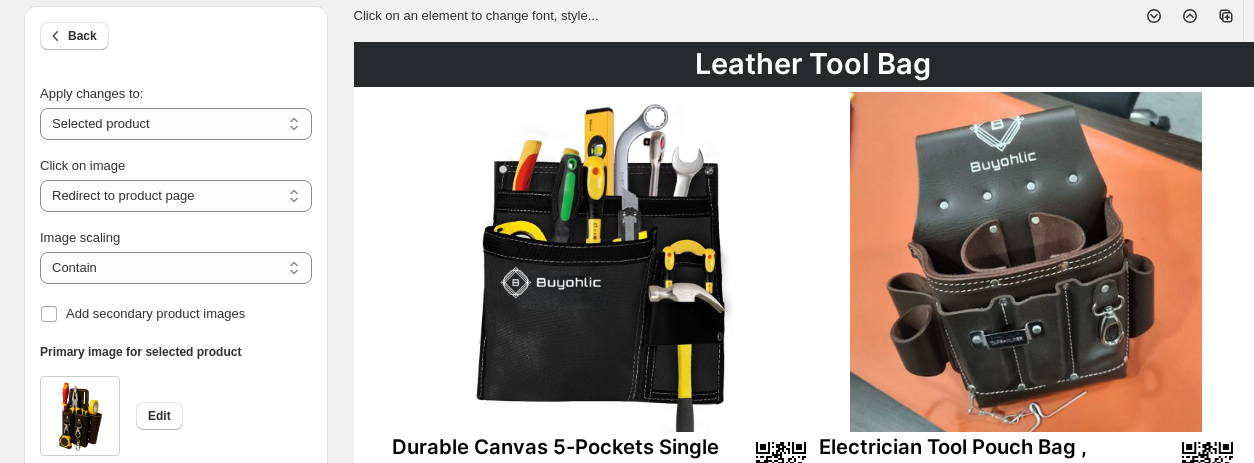 scroll, scrollTop: 0, scrollLeft: 0, axis: both 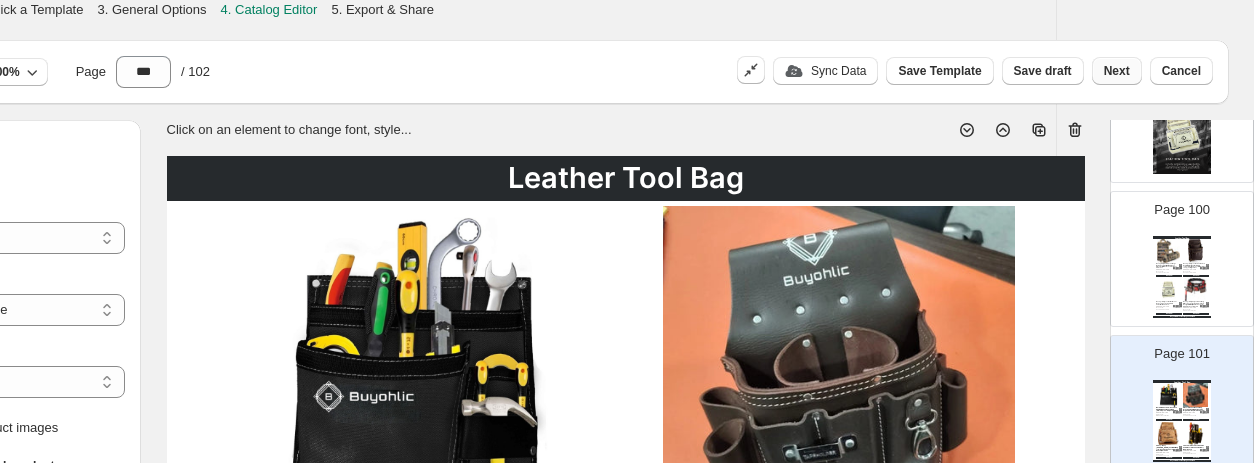 click on "Next" at bounding box center [1117, 71] 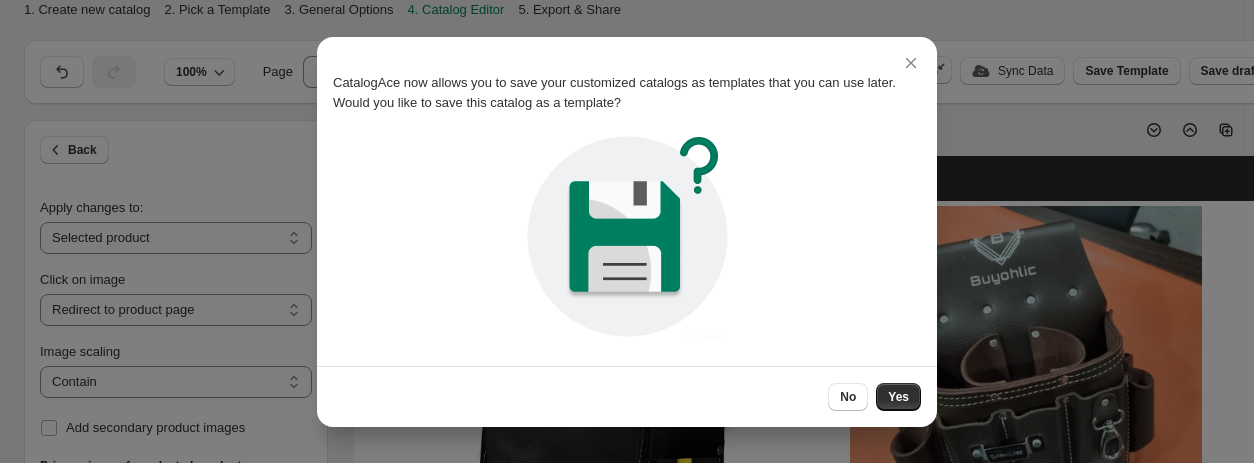 scroll, scrollTop: 0, scrollLeft: 0, axis: both 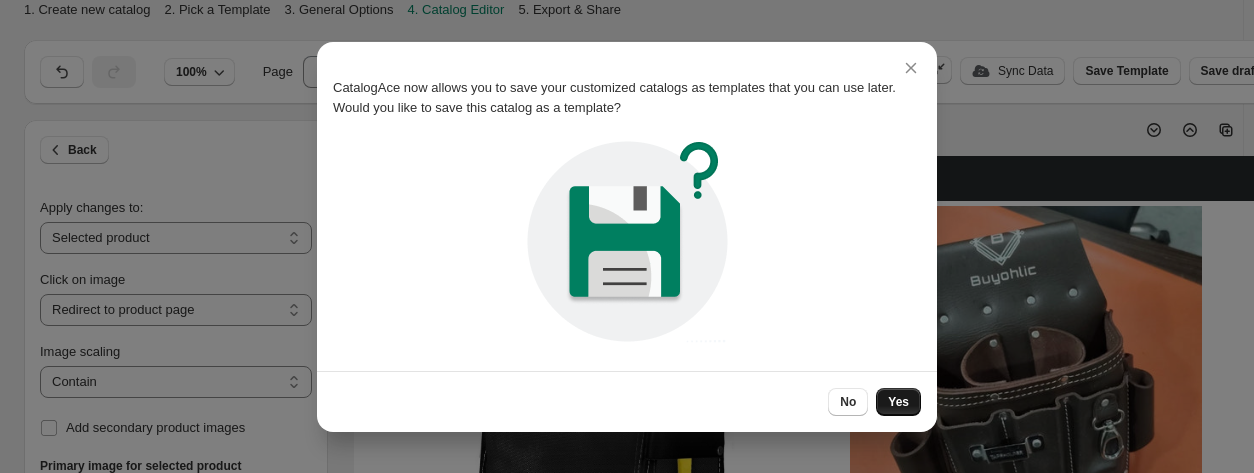 click on "Yes" at bounding box center (898, 402) 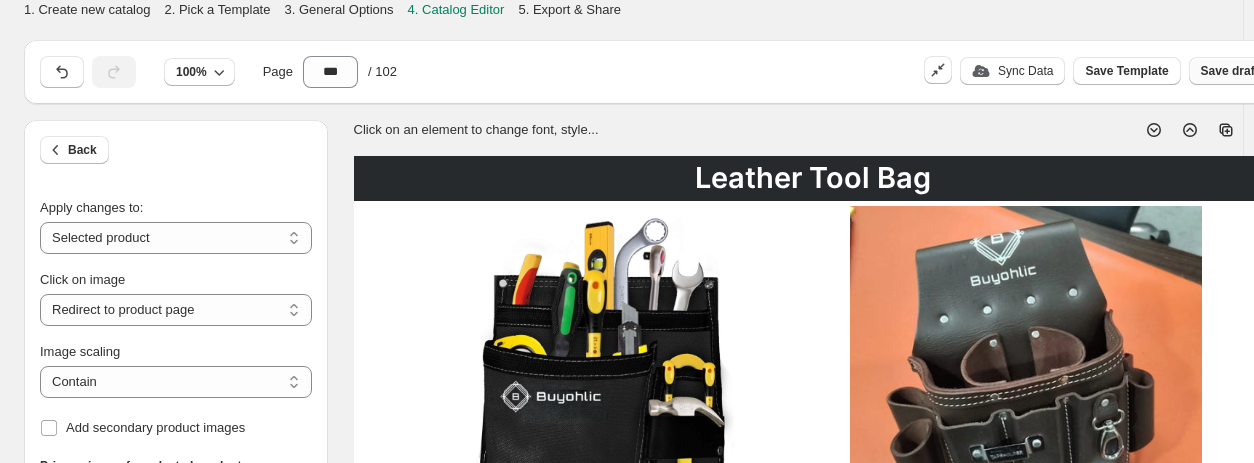 click on "Save draft" at bounding box center (1230, 71) 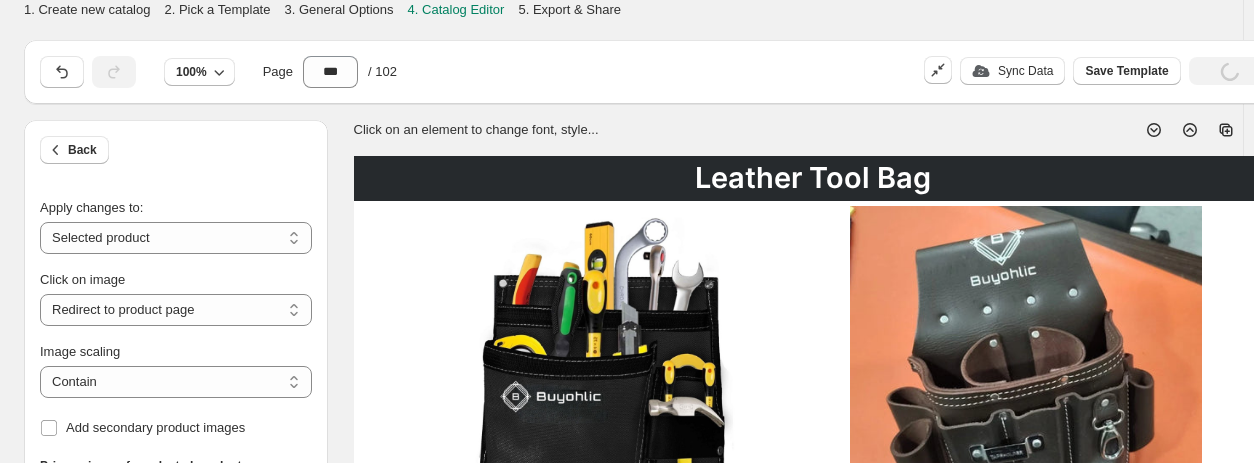 scroll, scrollTop: 0, scrollLeft: 180, axis: horizontal 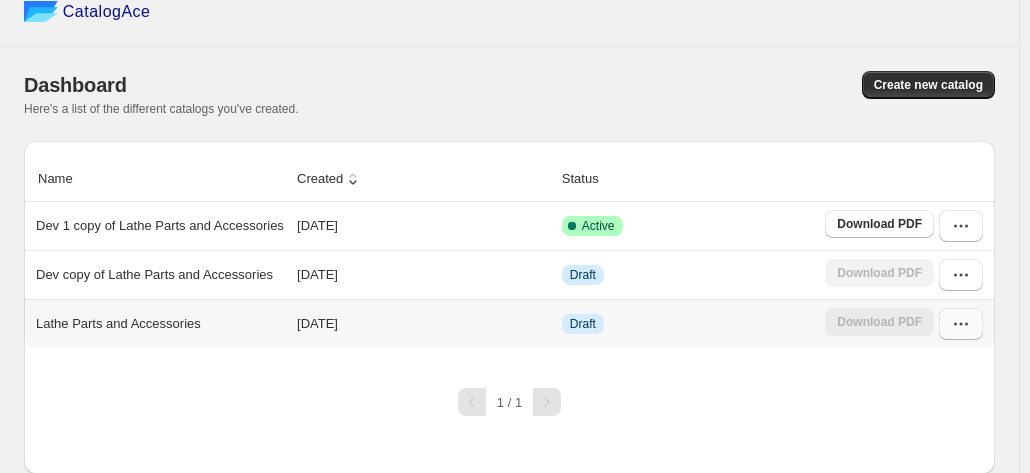 click 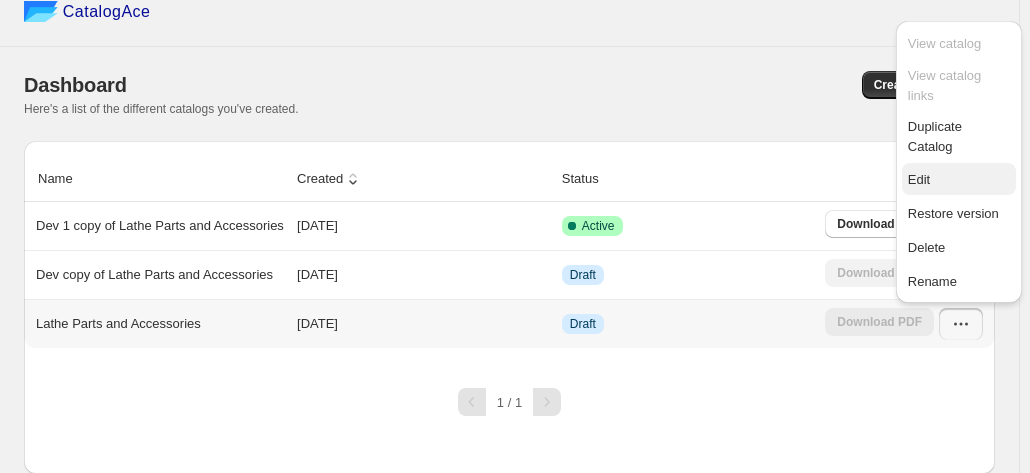 click on "Edit" at bounding box center (959, 180) 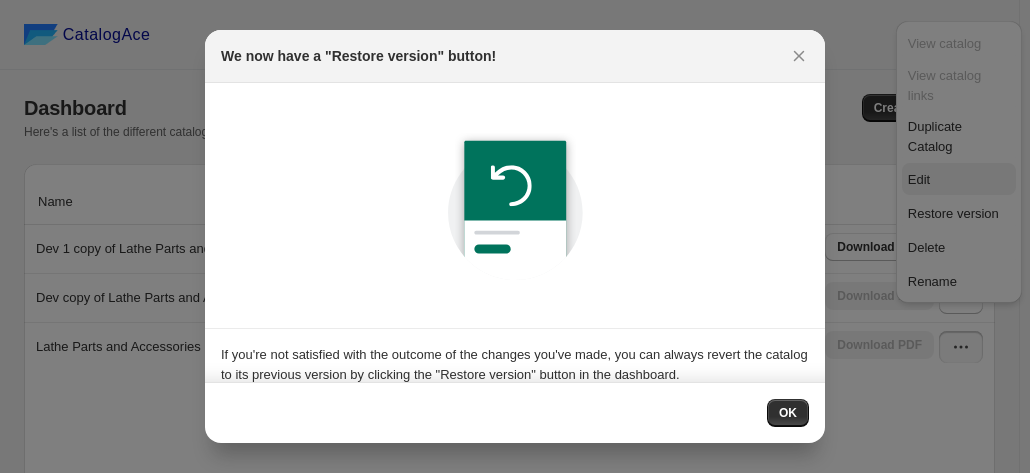 scroll, scrollTop: 0, scrollLeft: 0, axis: both 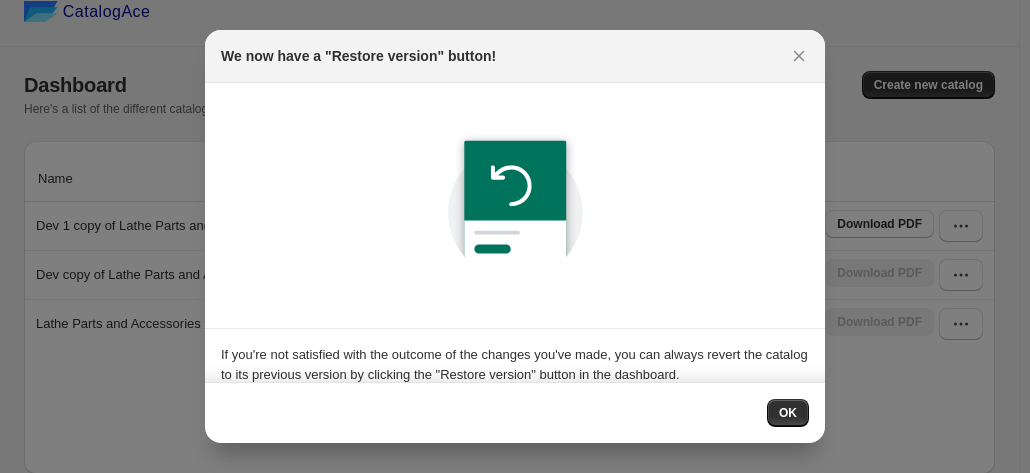 click on "OK" at bounding box center (515, 412) 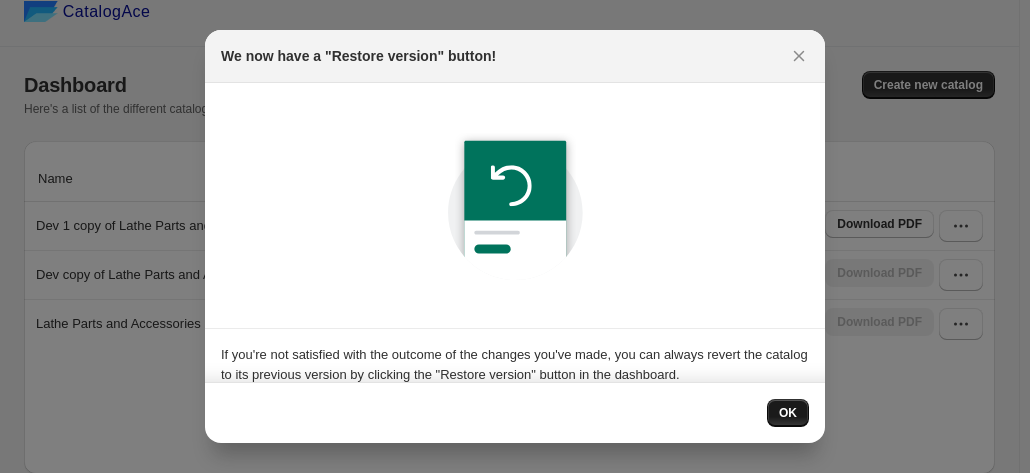click on "OK" at bounding box center [788, 413] 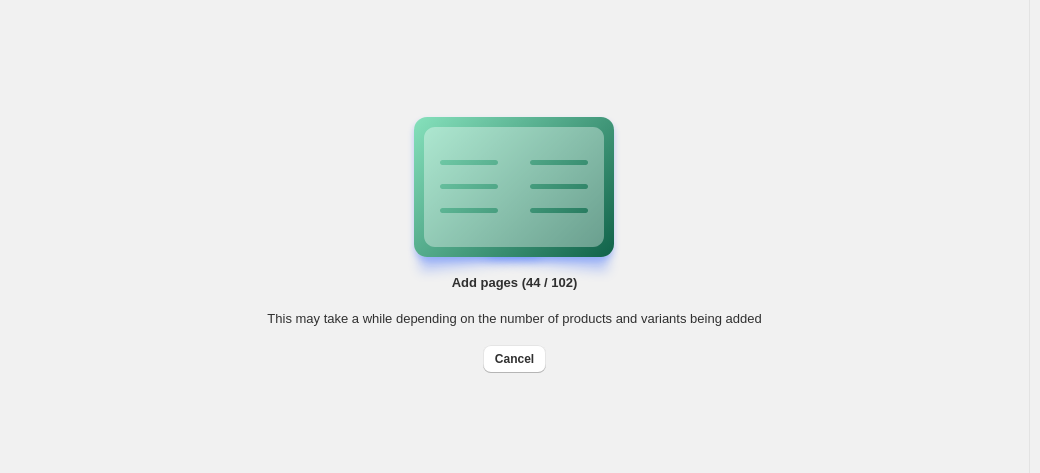 scroll, scrollTop: 0, scrollLeft: 0, axis: both 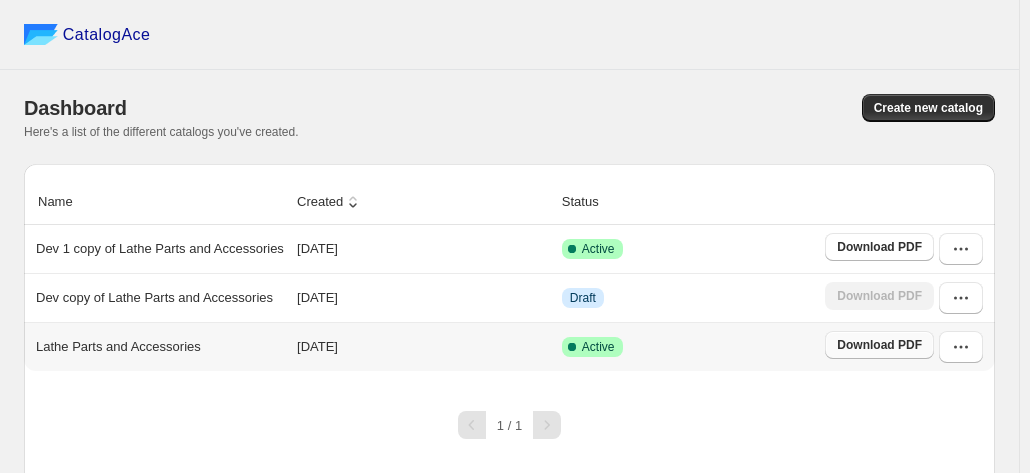 click on "Download PDF" at bounding box center (879, 345) 